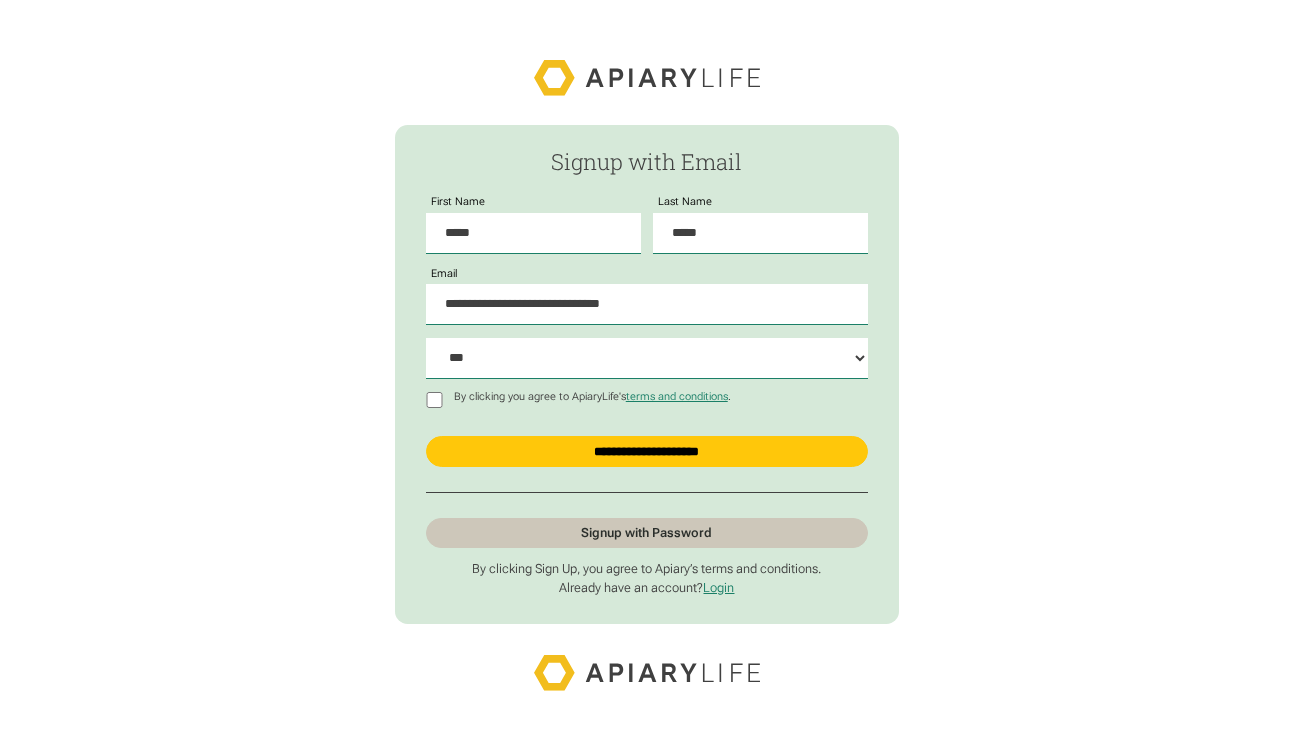 scroll, scrollTop: 0, scrollLeft: 0, axis: both 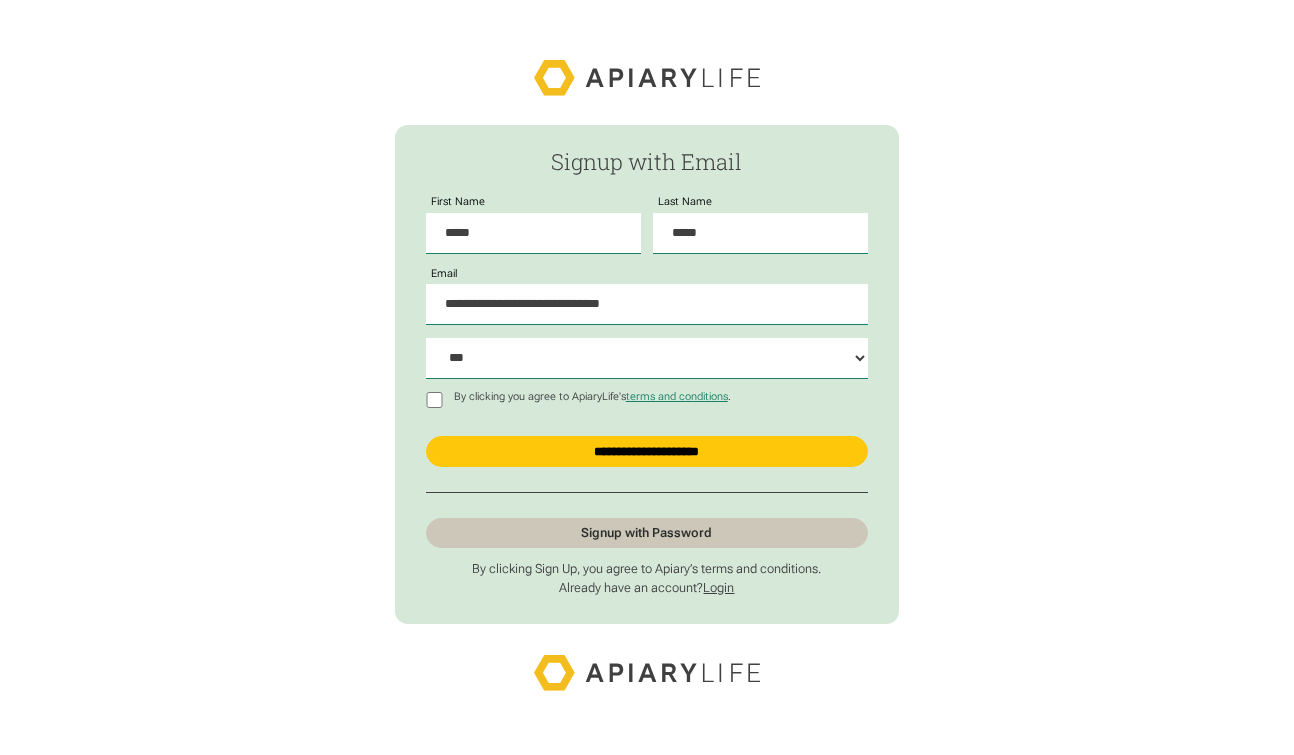 click on "Login" at bounding box center [718, 587] 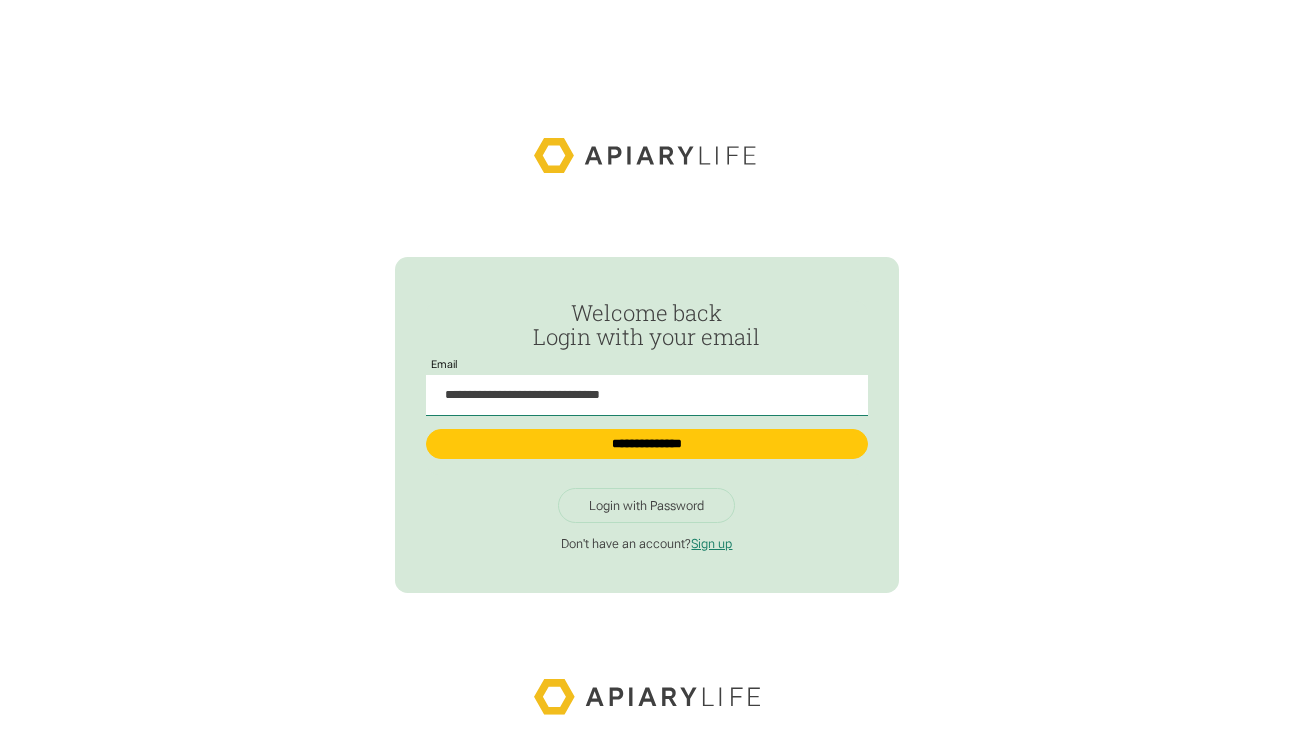 scroll, scrollTop: 0, scrollLeft: 0, axis: both 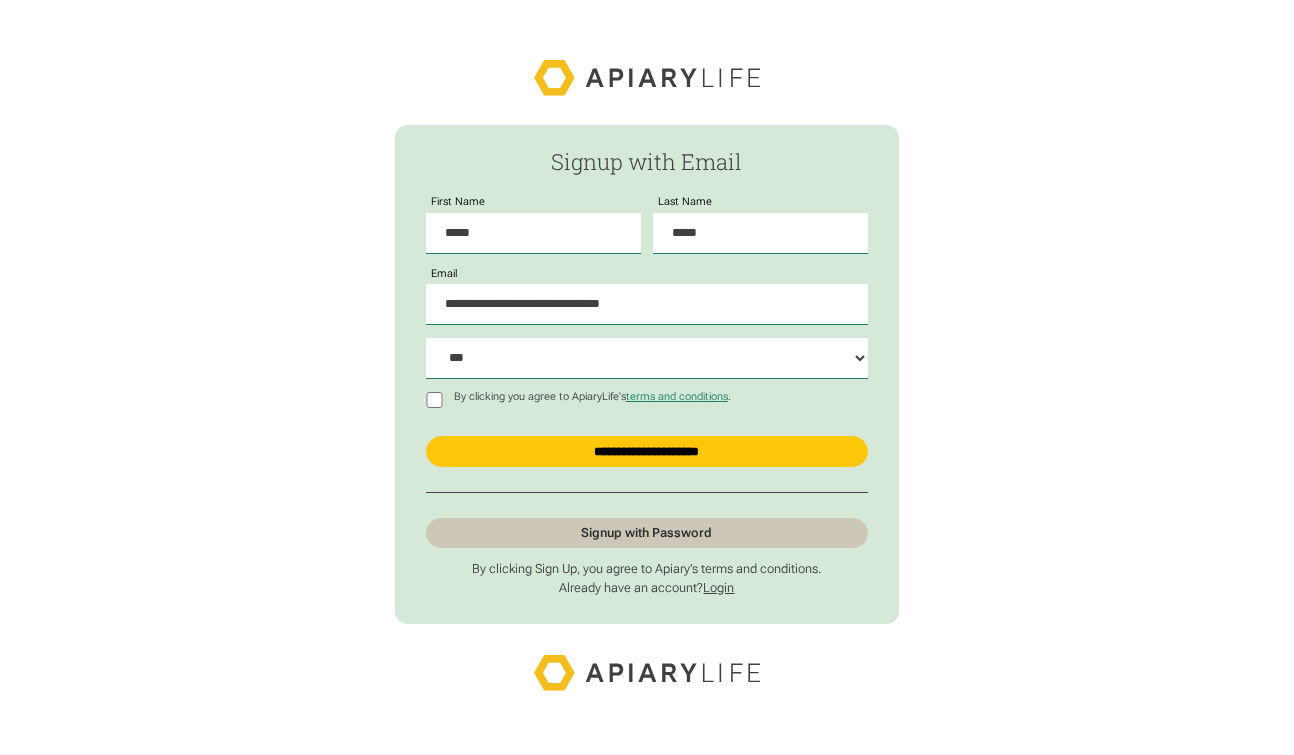 click on "Login" at bounding box center [718, 587] 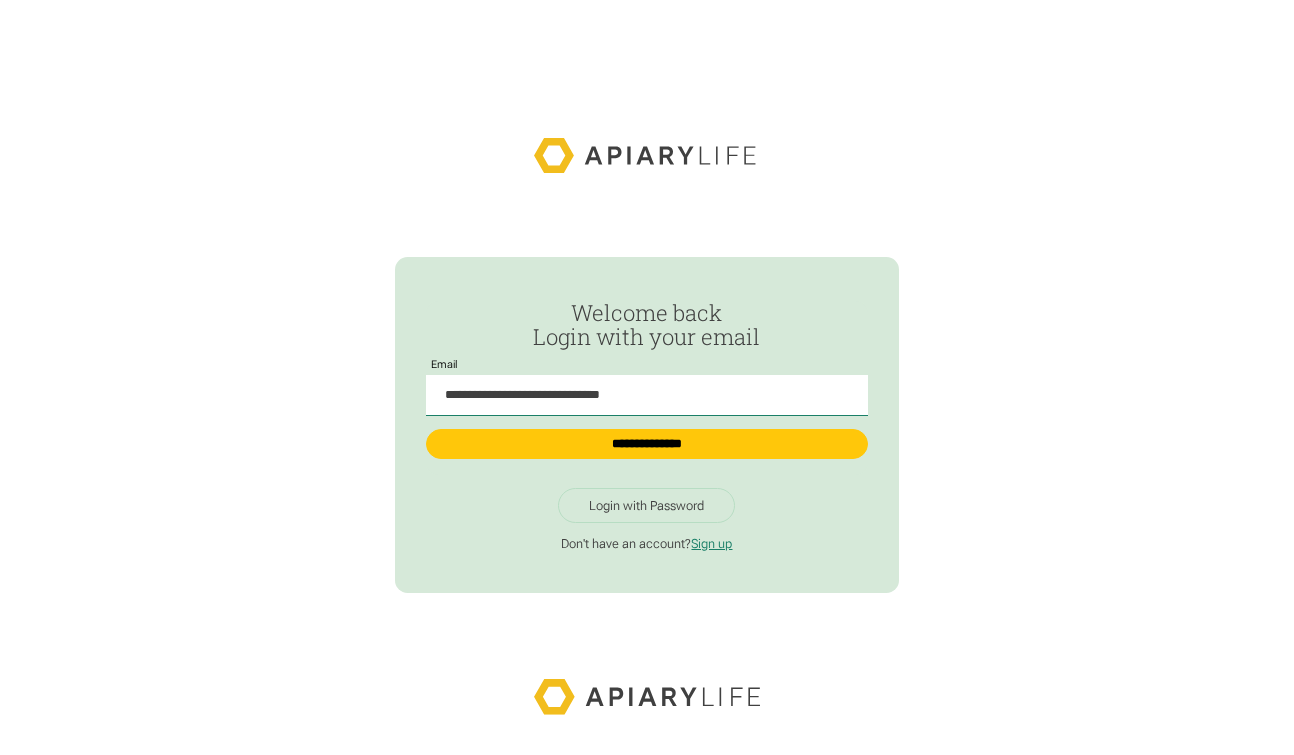 scroll, scrollTop: 0, scrollLeft: 0, axis: both 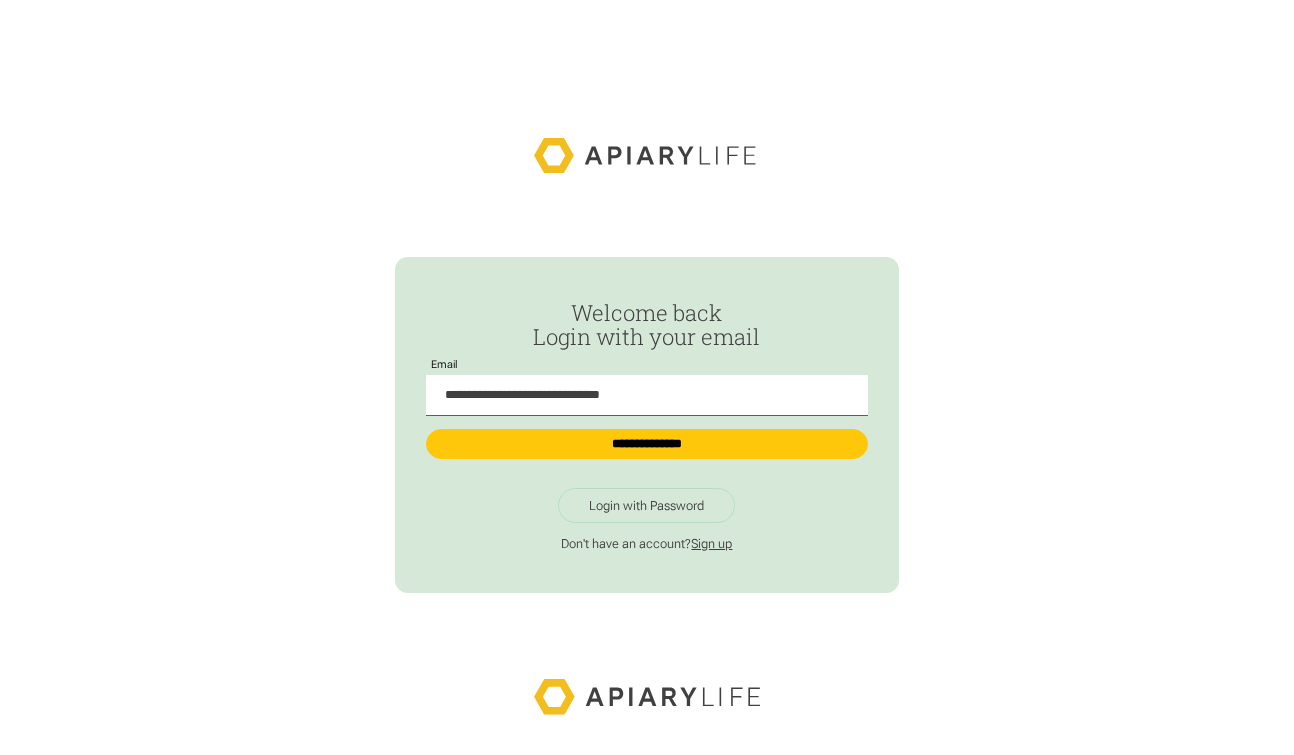 click on "Sign up" at bounding box center [711, 543] 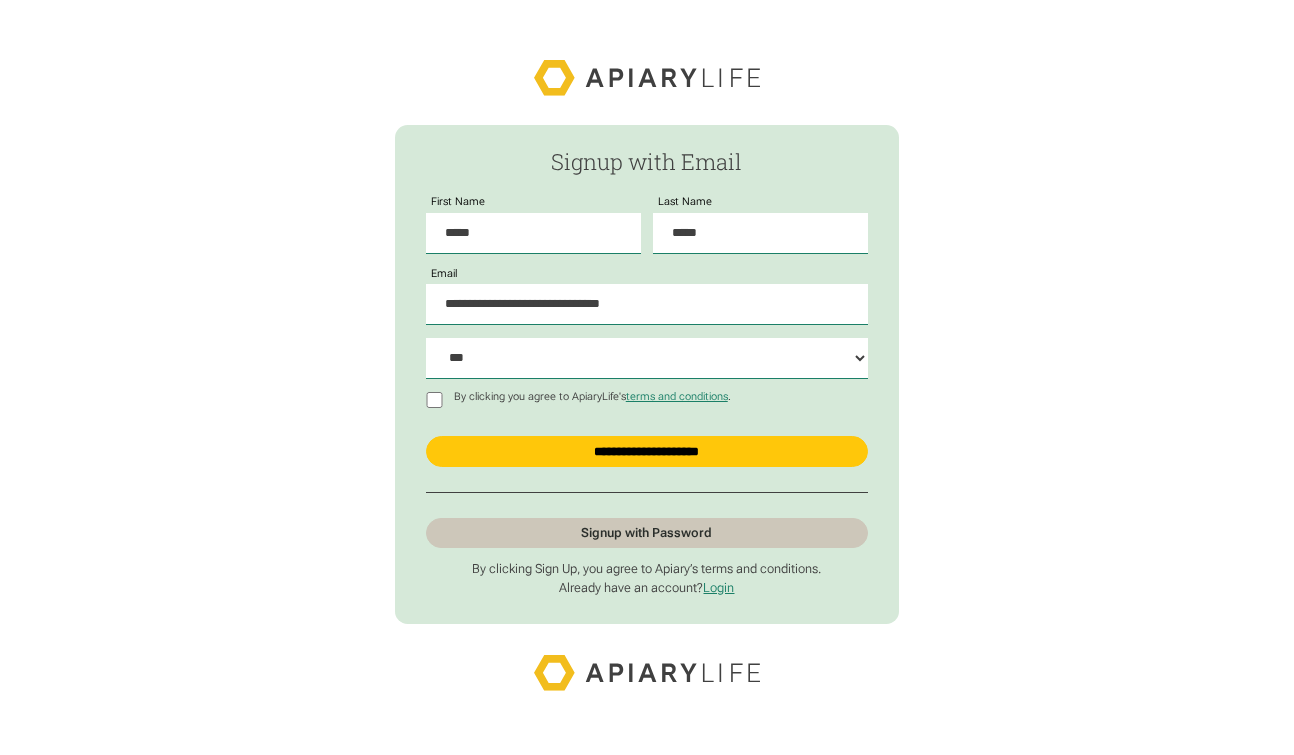 scroll, scrollTop: 0, scrollLeft: 0, axis: both 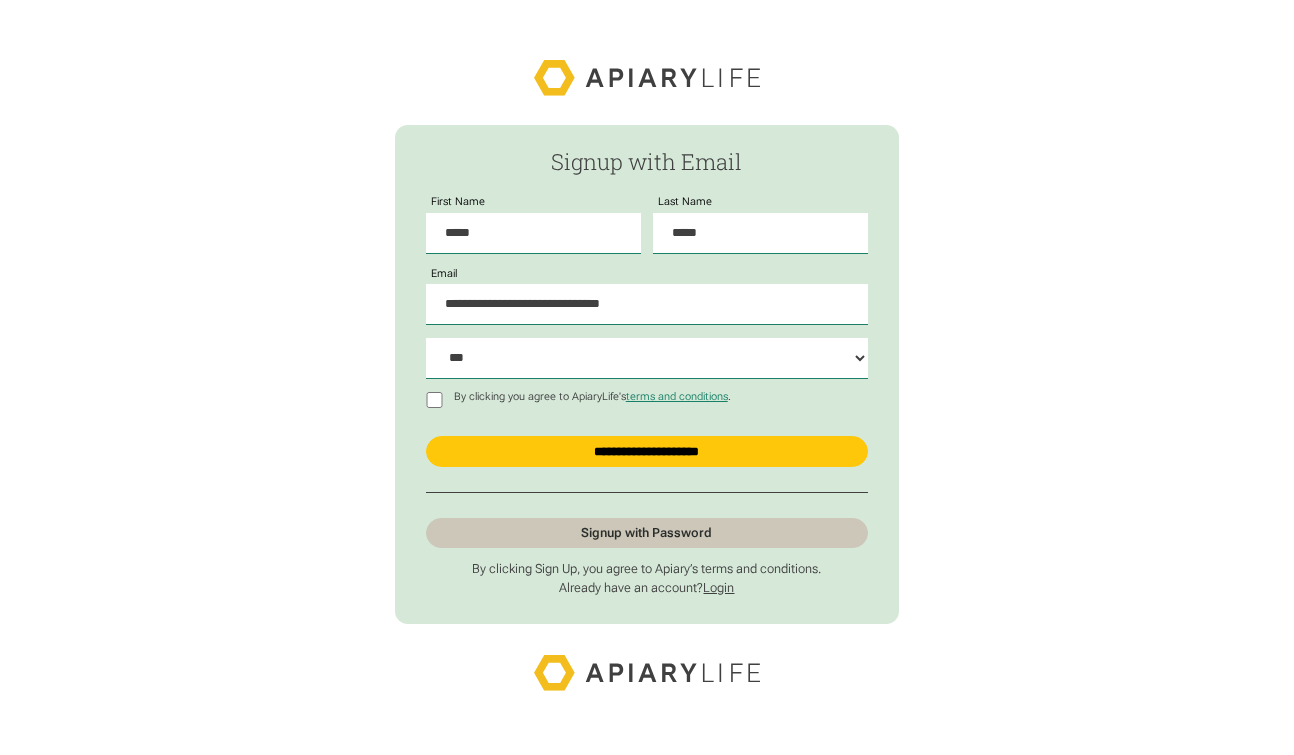 click on "Login" at bounding box center [718, 587] 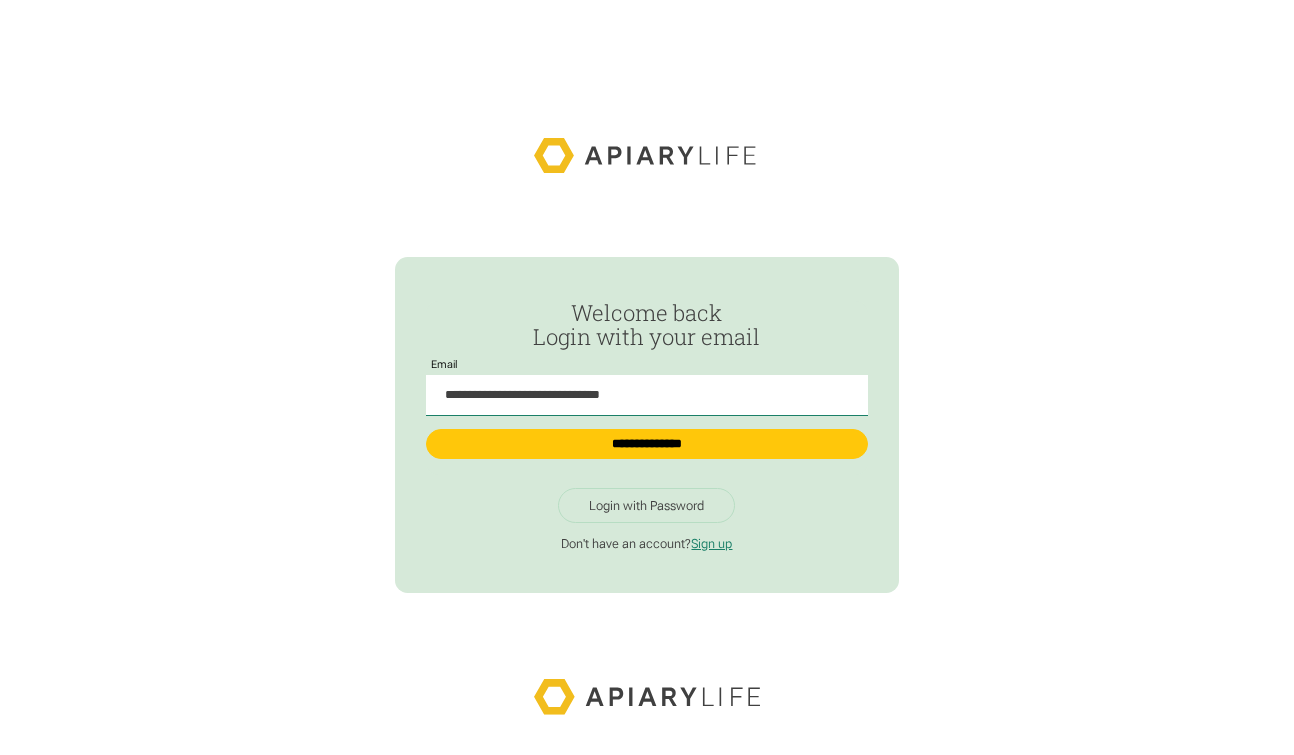 scroll, scrollTop: 0, scrollLeft: 0, axis: both 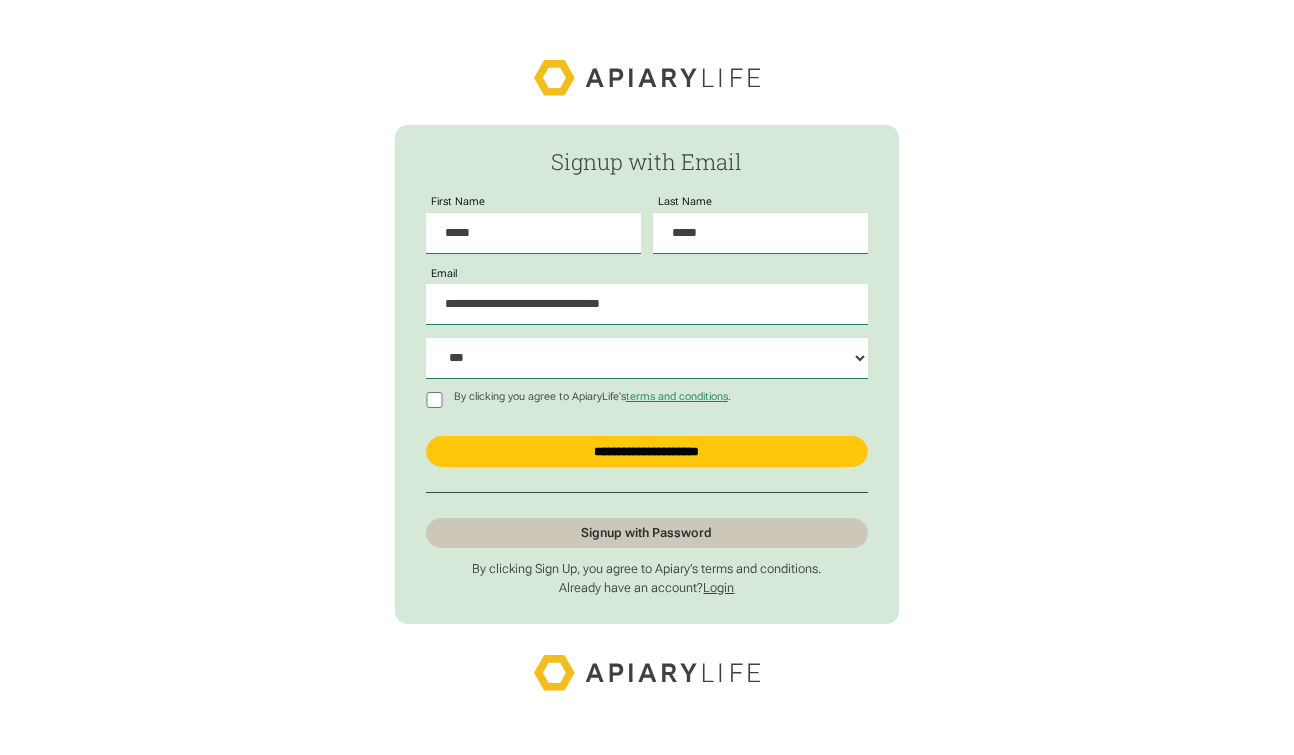 click on "Login" at bounding box center [718, 587] 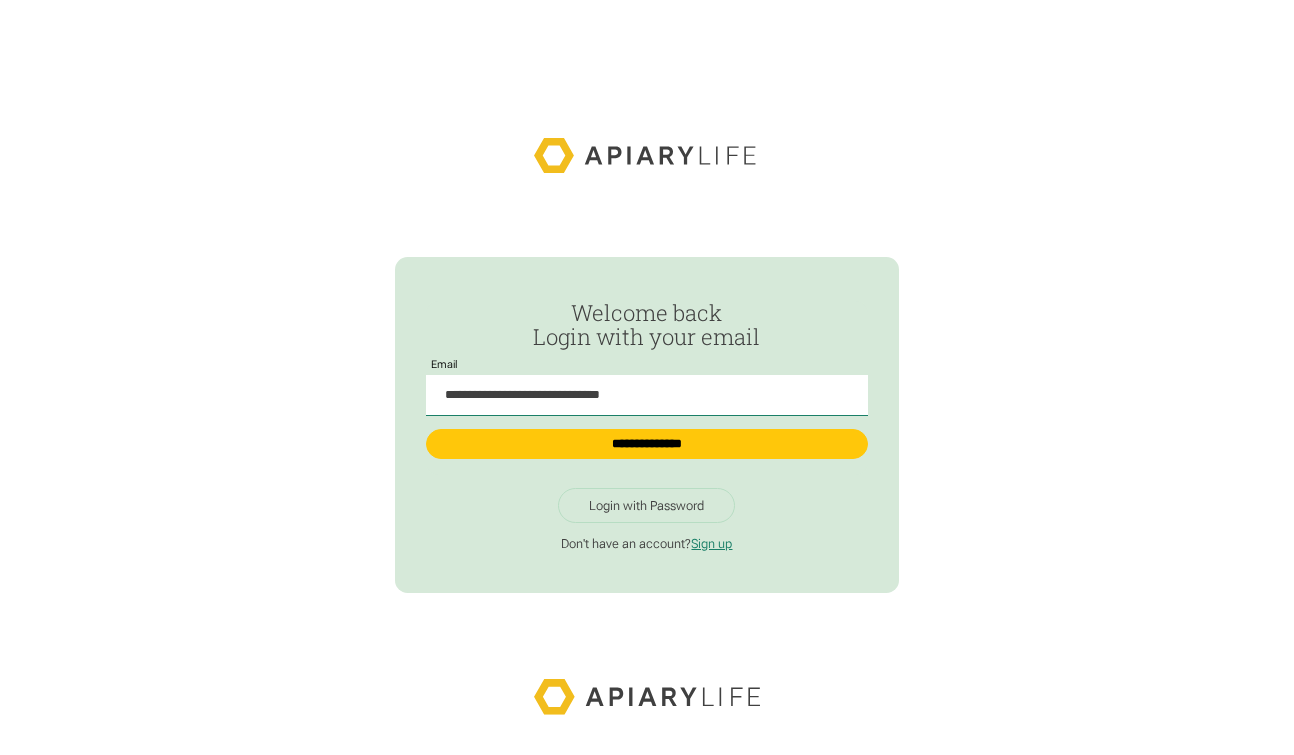 scroll, scrollTop: 0, scrollLeft: 0, axis: both 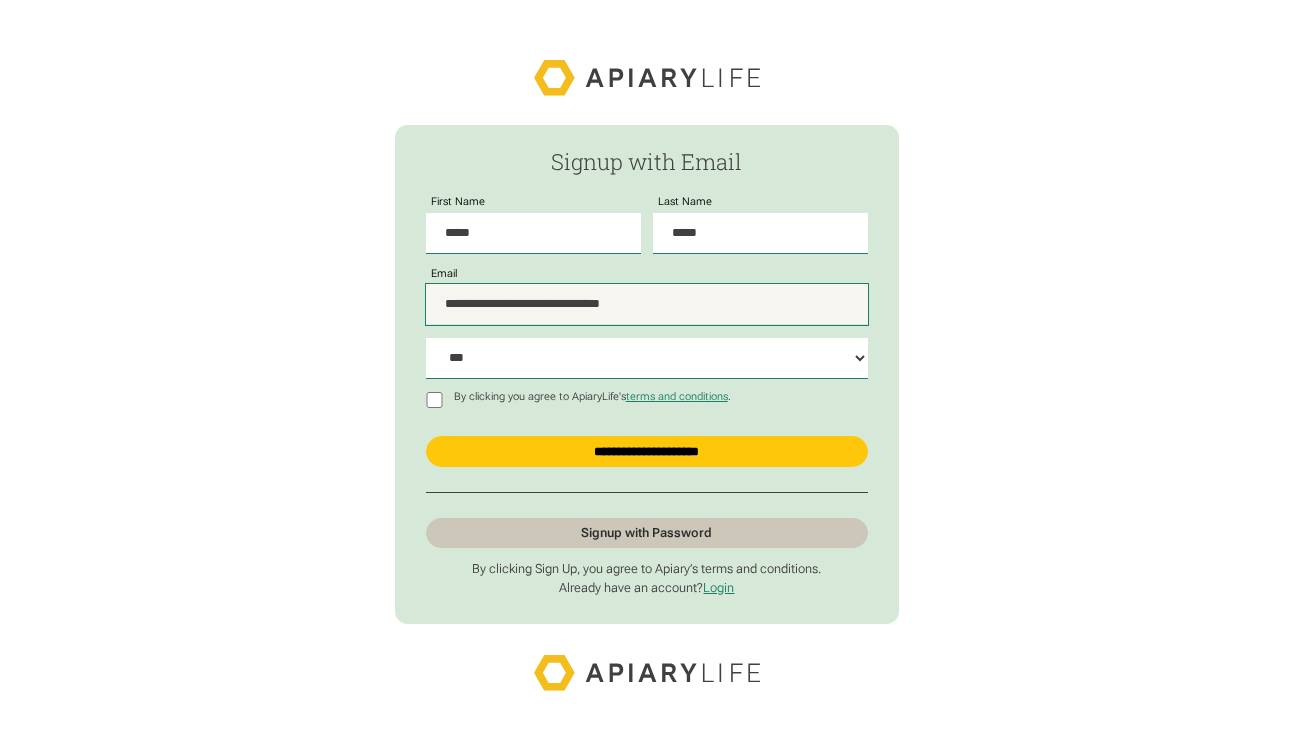 drag, startPoint x: 546, startPoint y: 304, endPoint x: 767, endPoint y: 315, distance: 221.27359 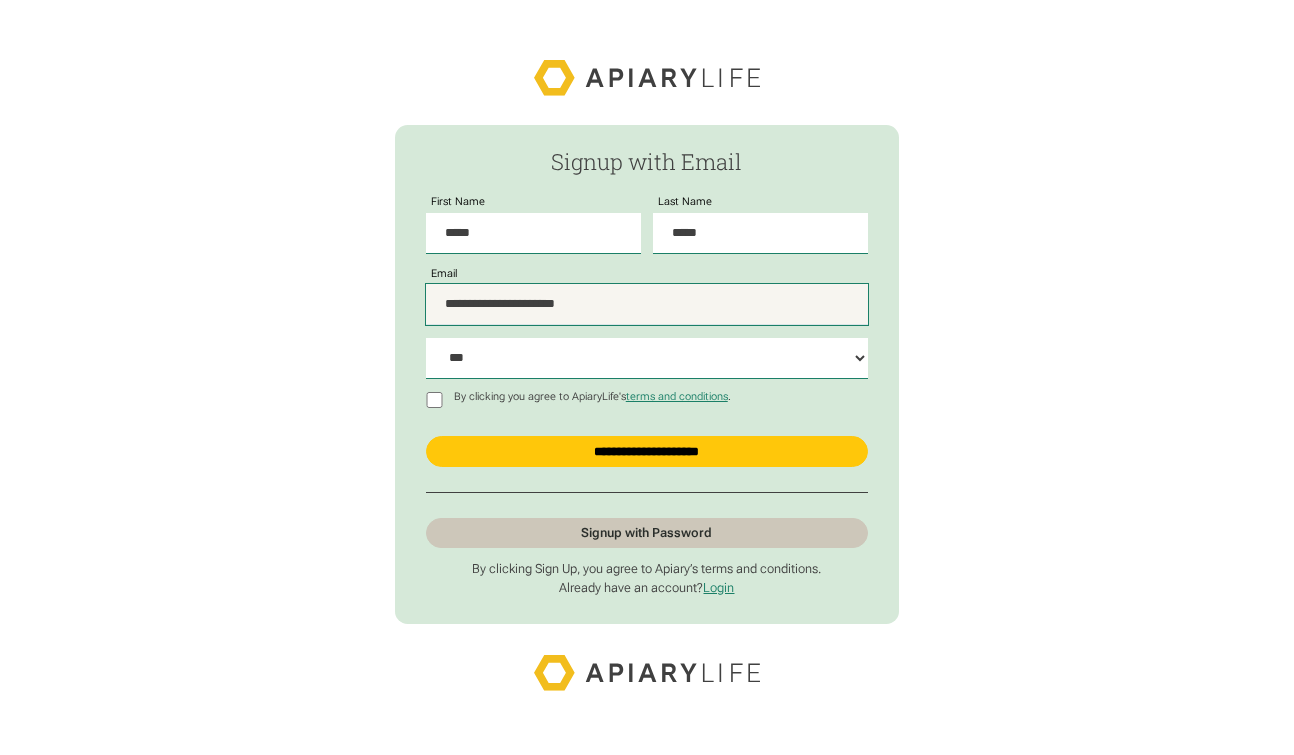 click on "**********" at bounding box center (646, 304) 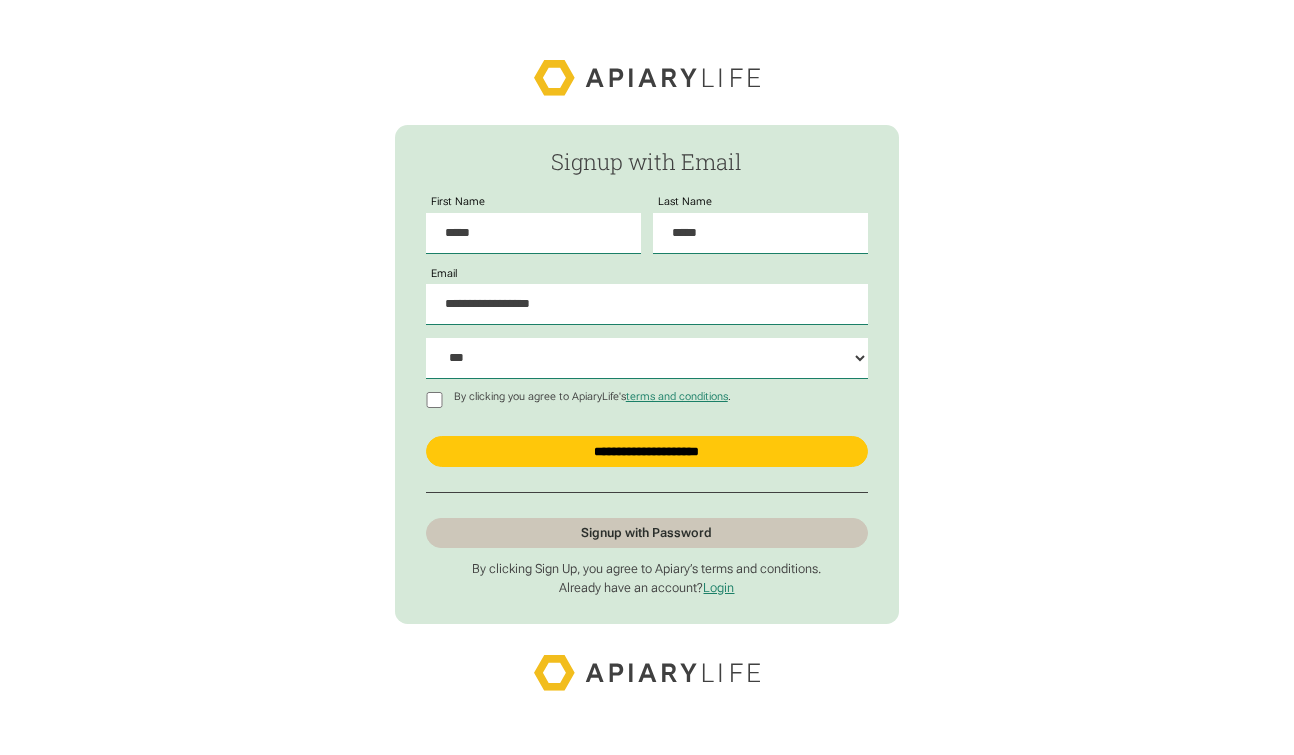 click on "**********" at bounding box center [647, 377] 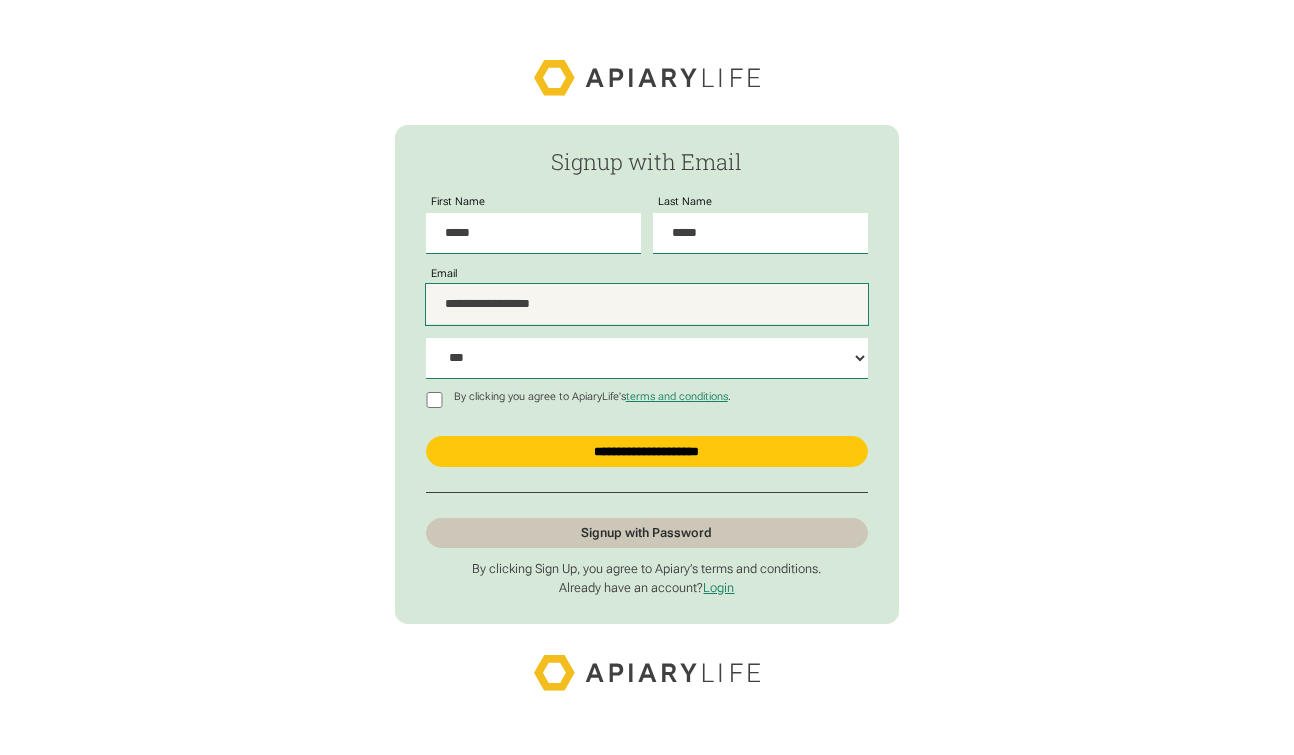 drag, startPoint x: 470, startPoint y: 310, endPoint x: 558, endPoint y: 319, distance: 88.45903 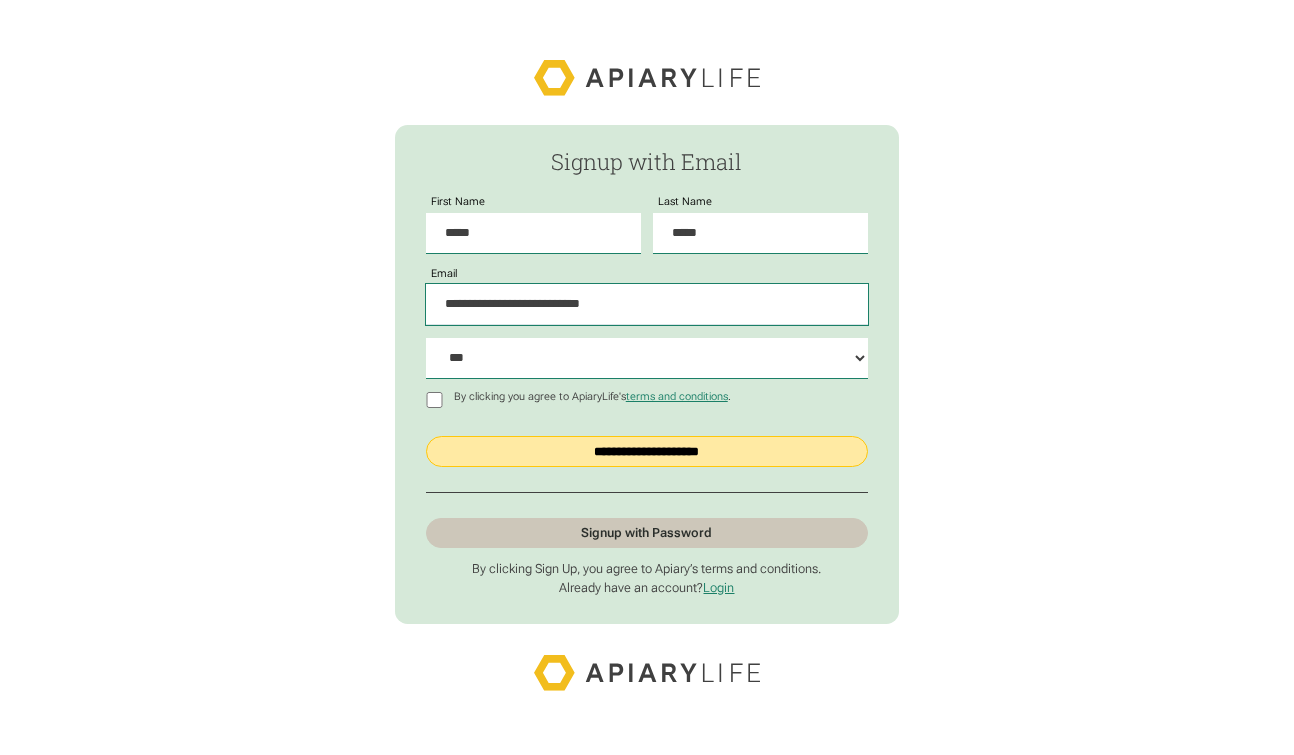 type on "**********" 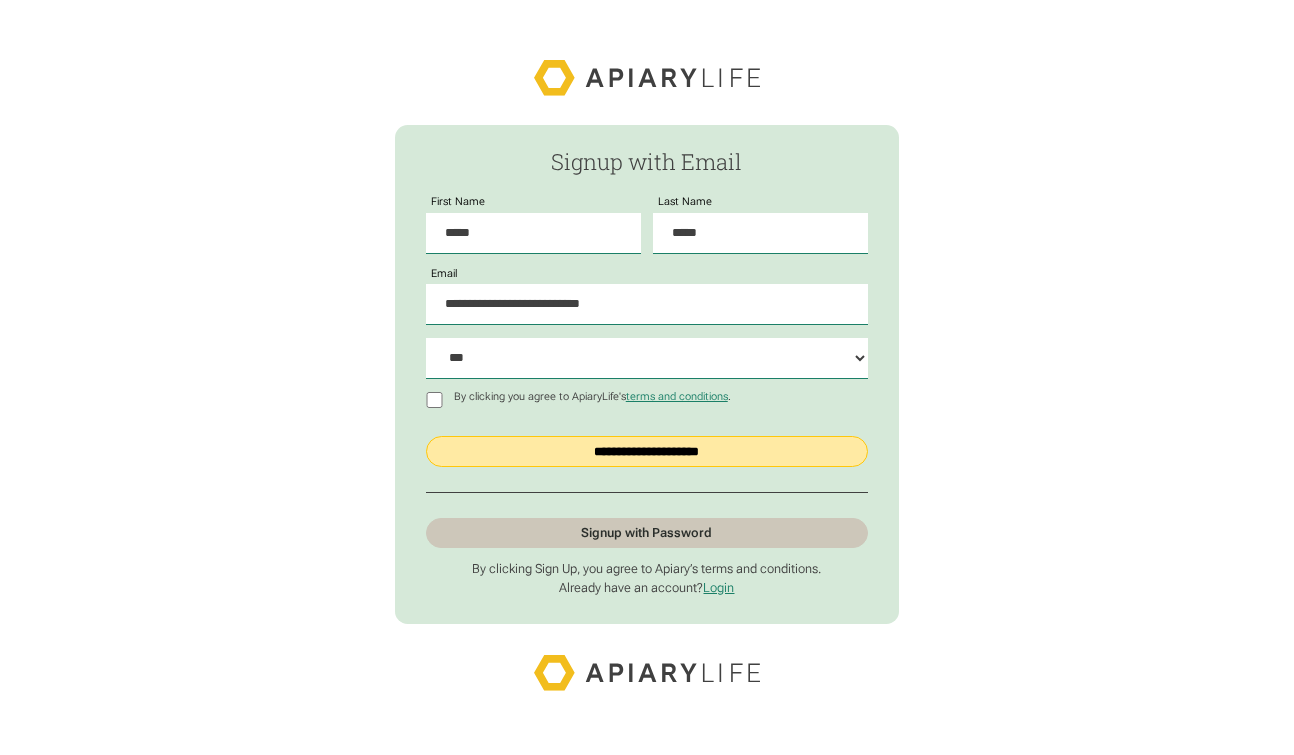 click on "**********" at bounding box center (646, 451) 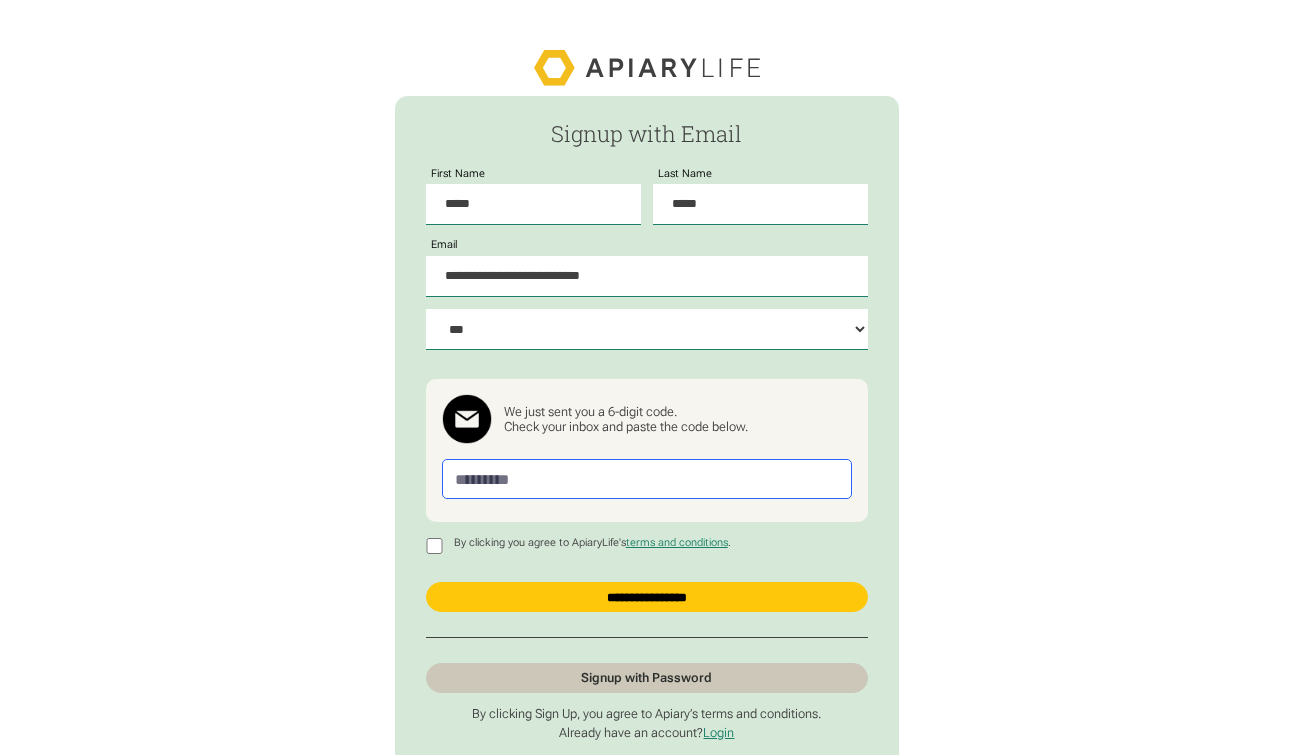click at bounding box center [647, 478] 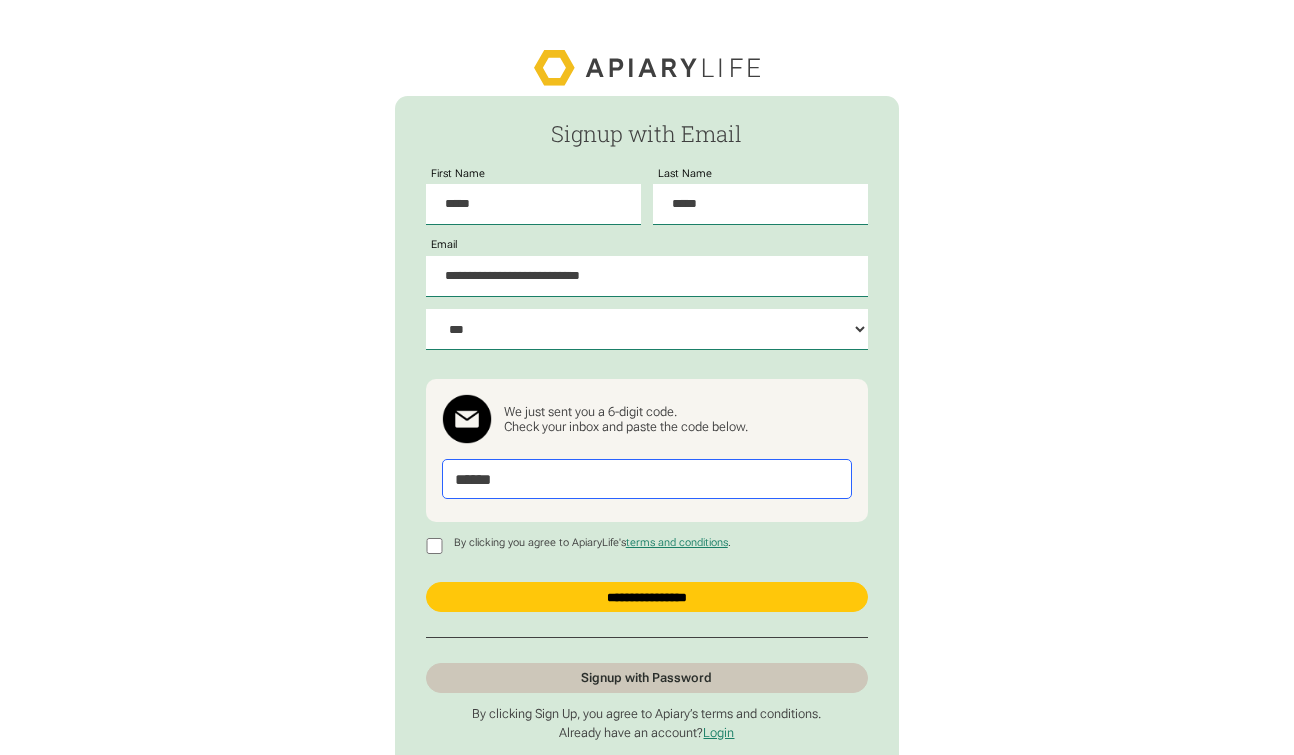type on "******" 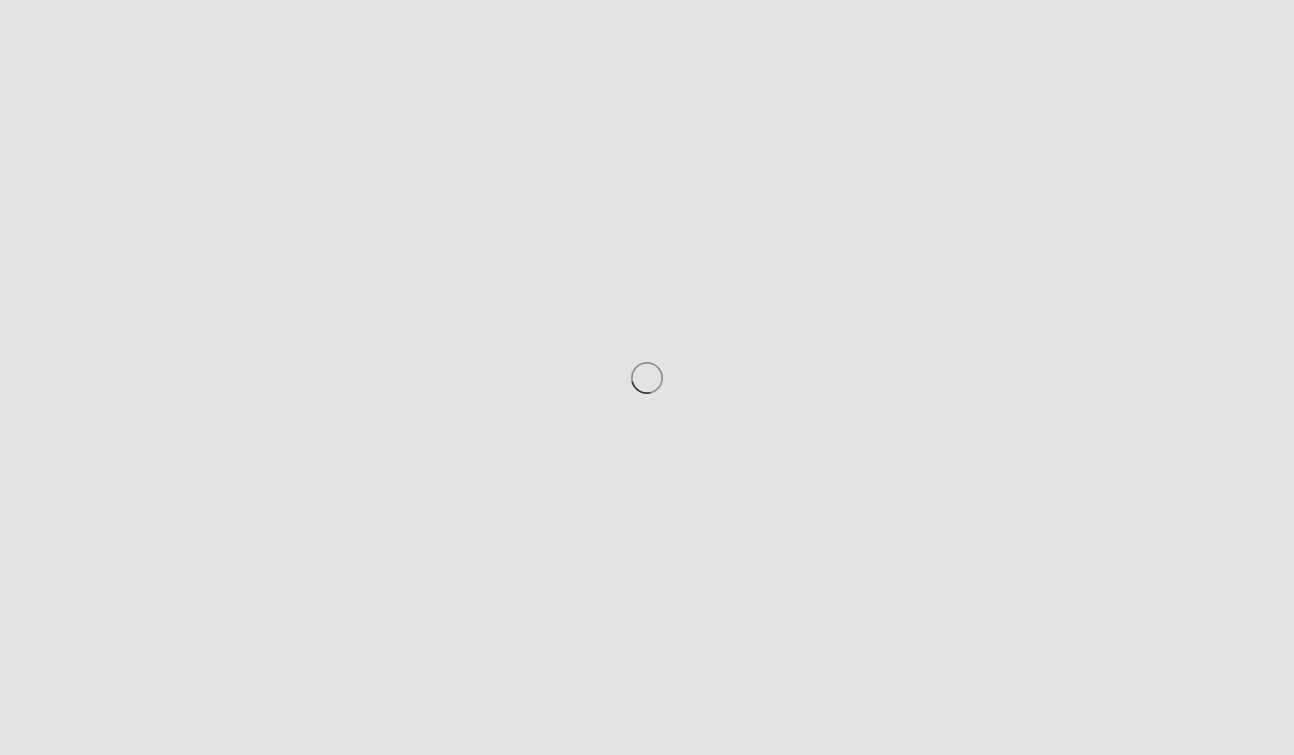 scroll, scrollTop: 0, scrollLeft: 0, axis: both 